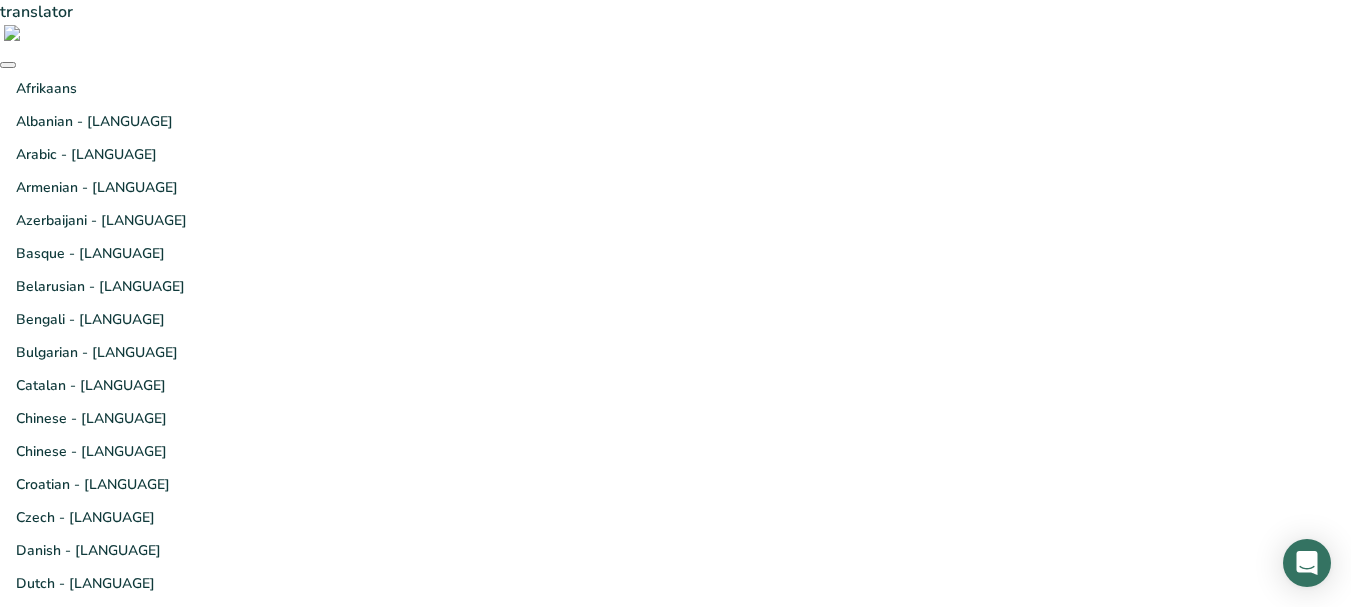 scroll, scrollTop: 0, scrollLeft: 0, axis: both 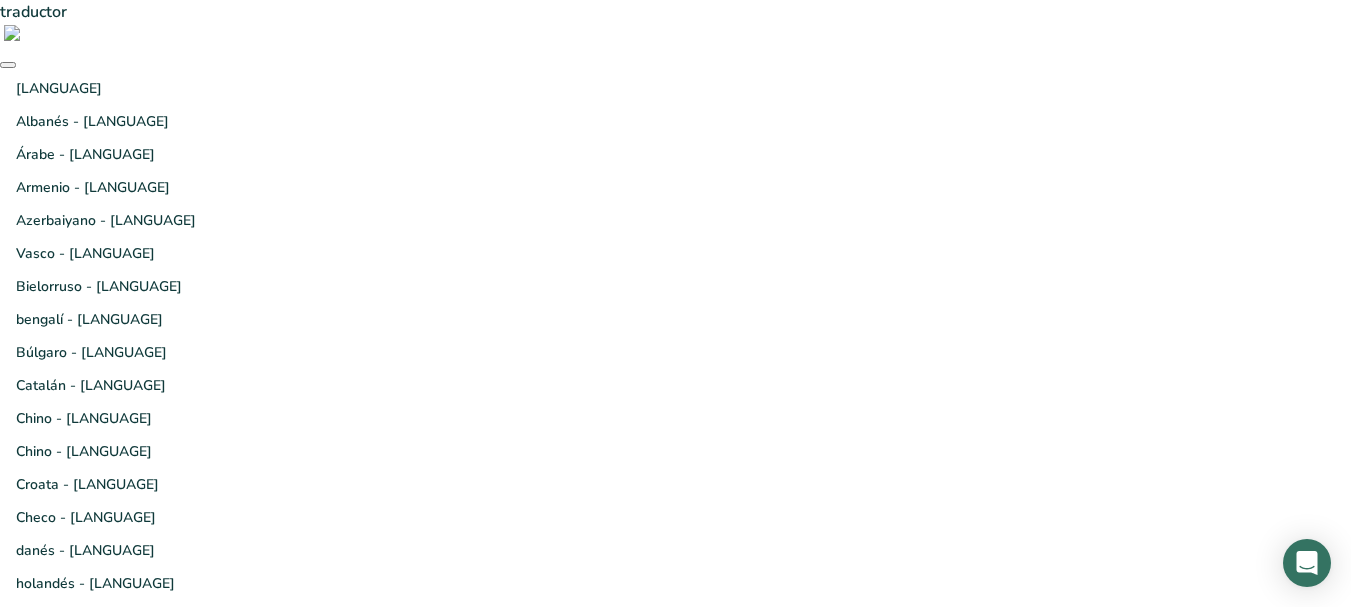 click on "con Google" at bounding box center (782, 2462) 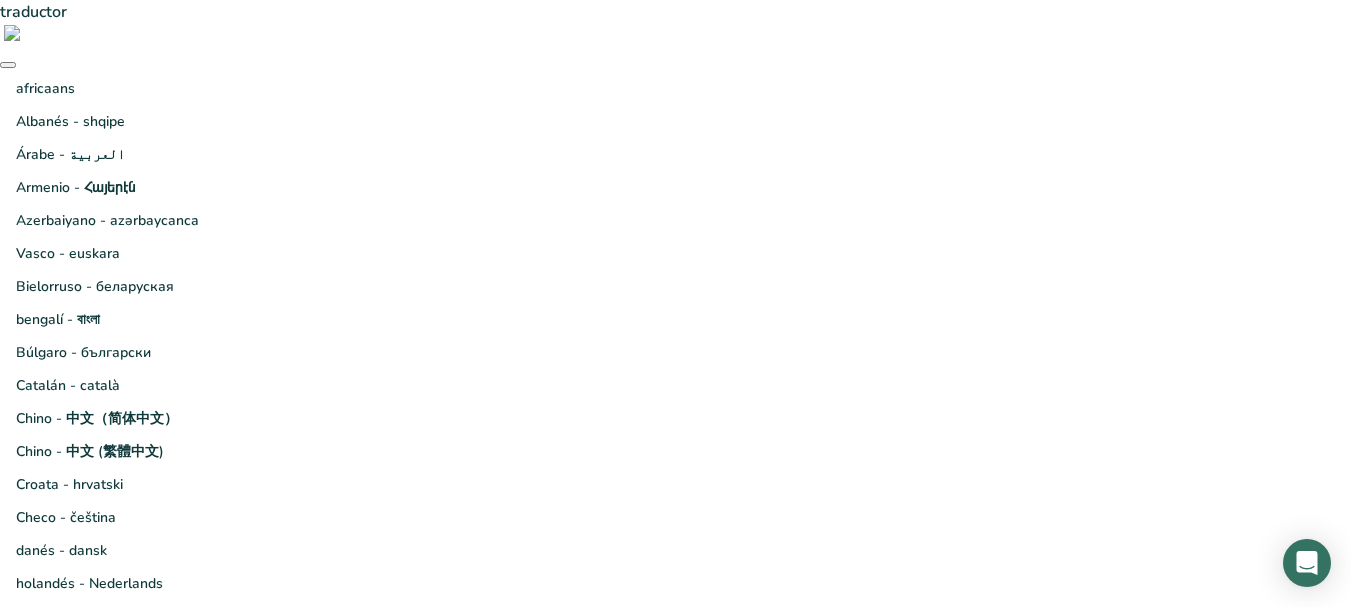 scroll, scrollTop: 0, scrollLeft: 0, axis: both 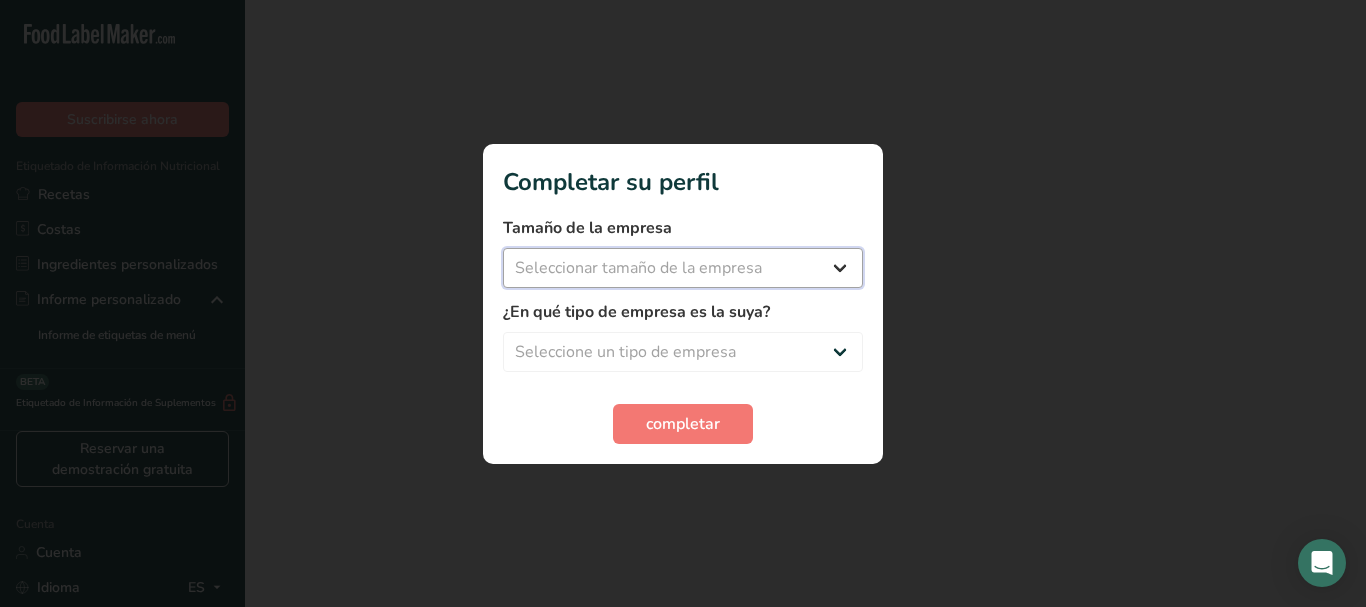 click on "Seleccionar tamaño de la empresa
Menos de 10 empleados
De 10 a 50 empleados
De 51 a 500 empleados
Más de 500 empleados" at bounding box center [683, 268] 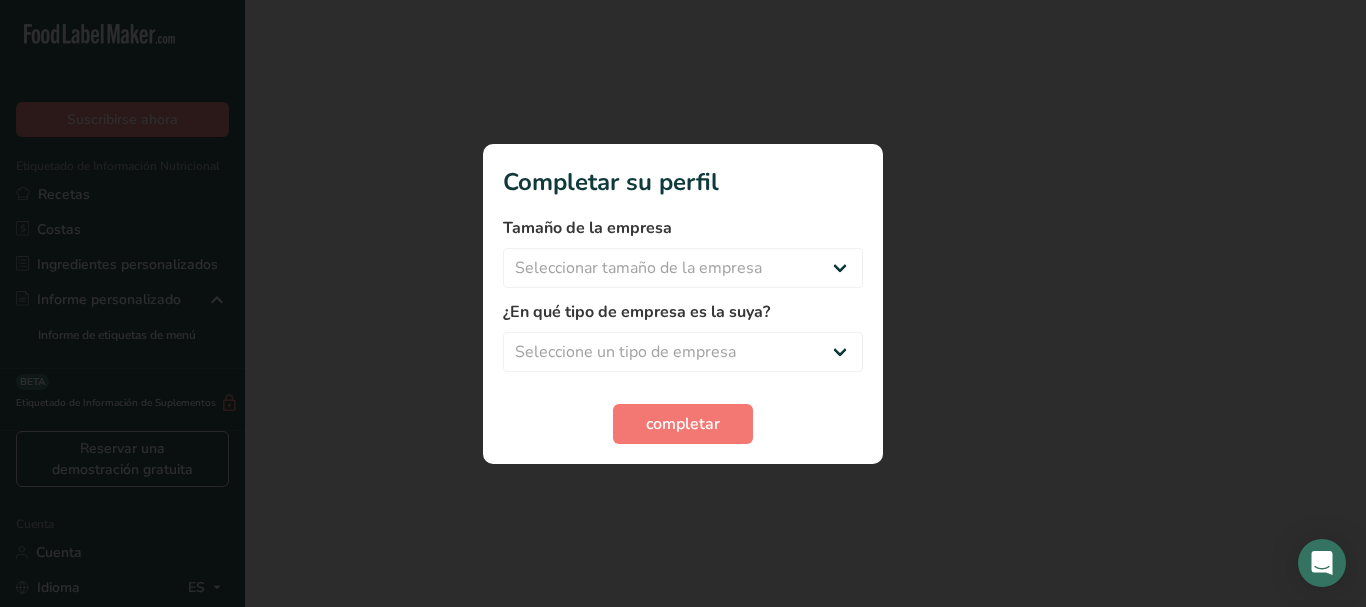 click at bounding box center (683, 303) 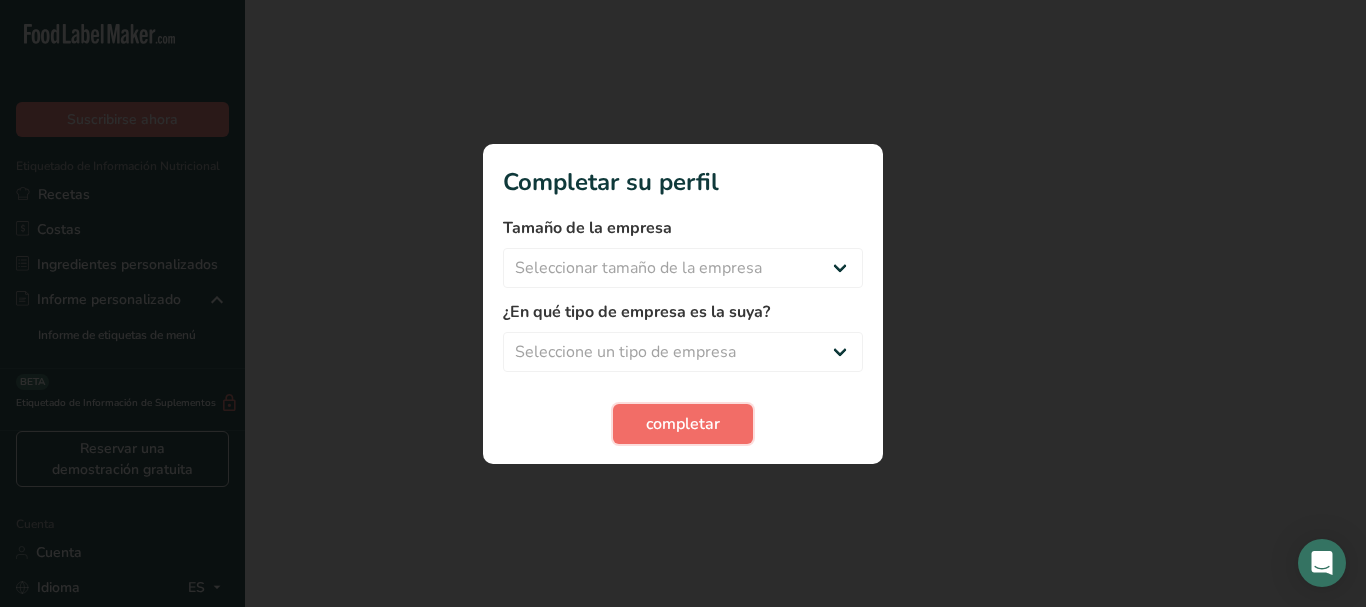 click on "completar" at bounding box center [683, 424] 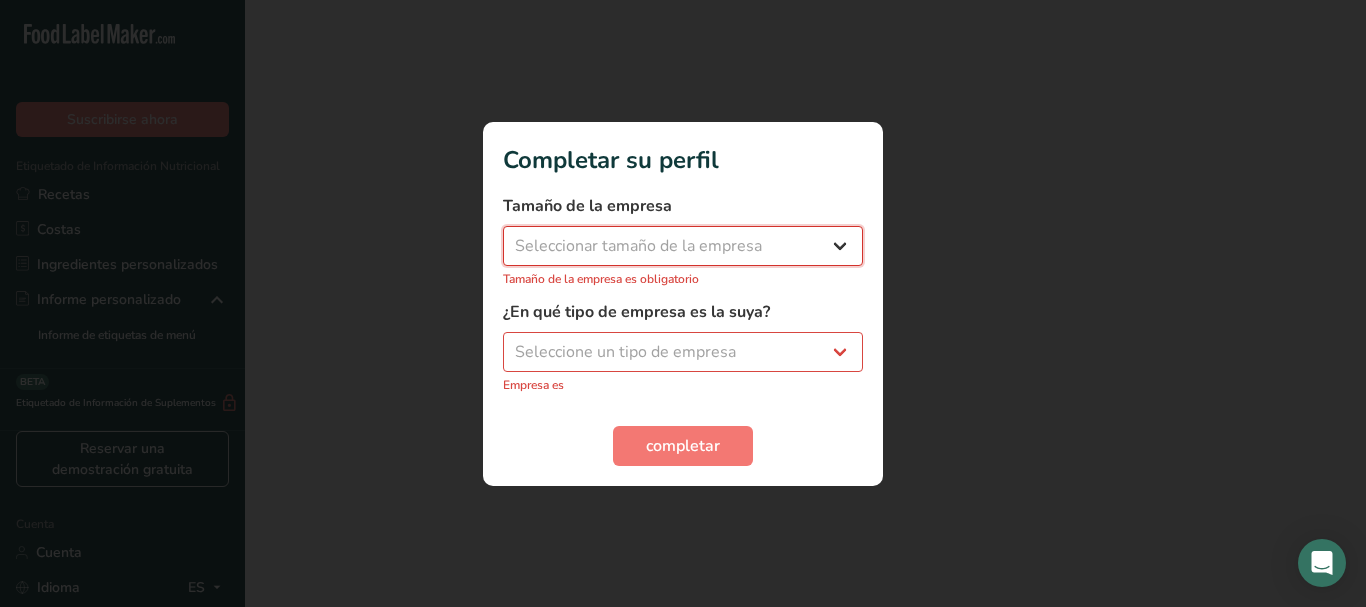 drag, startPoint x: 764, startPoint y: 247, endPoint x: 753, endPoint y: 253, distance: 12.529964 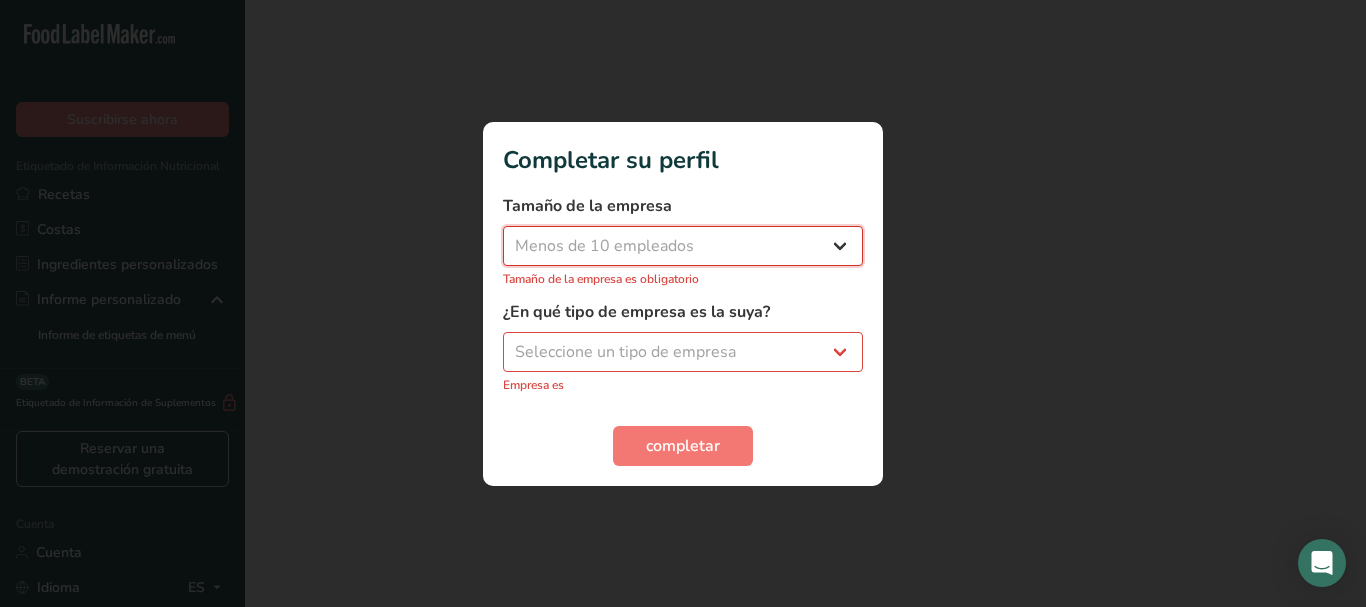 click on "Seleccionar tamaño de la empresa
Menos de 10 empleados
De 10 a 50 empleados
De 51 a 500 empleados
Más de 500 empleados" at bounding box center (683, 246) 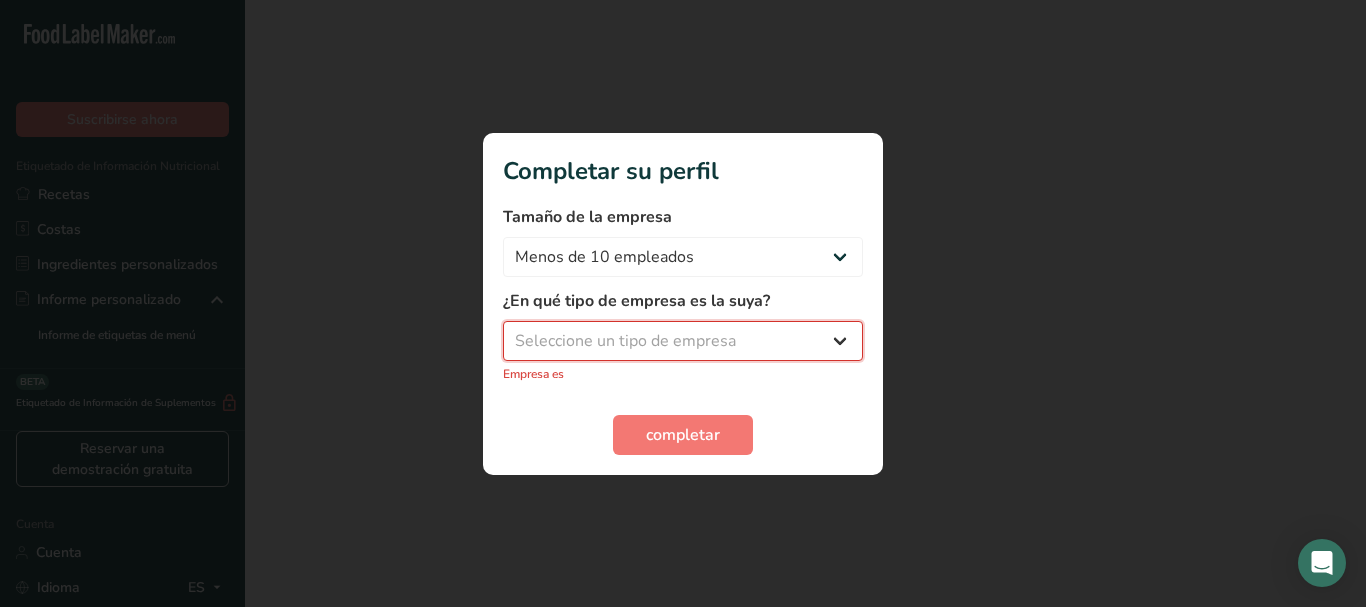 click on "Seleccione un tipo de empresa
Fabricante de alimentos envasados
Restaurante y cafetería
Panadería
Empresa de comidas preparadas y cáterin
Nutricionista
Bloguero gastronómico
Entrenador personal
Otro" at bounding box center [683, 341] 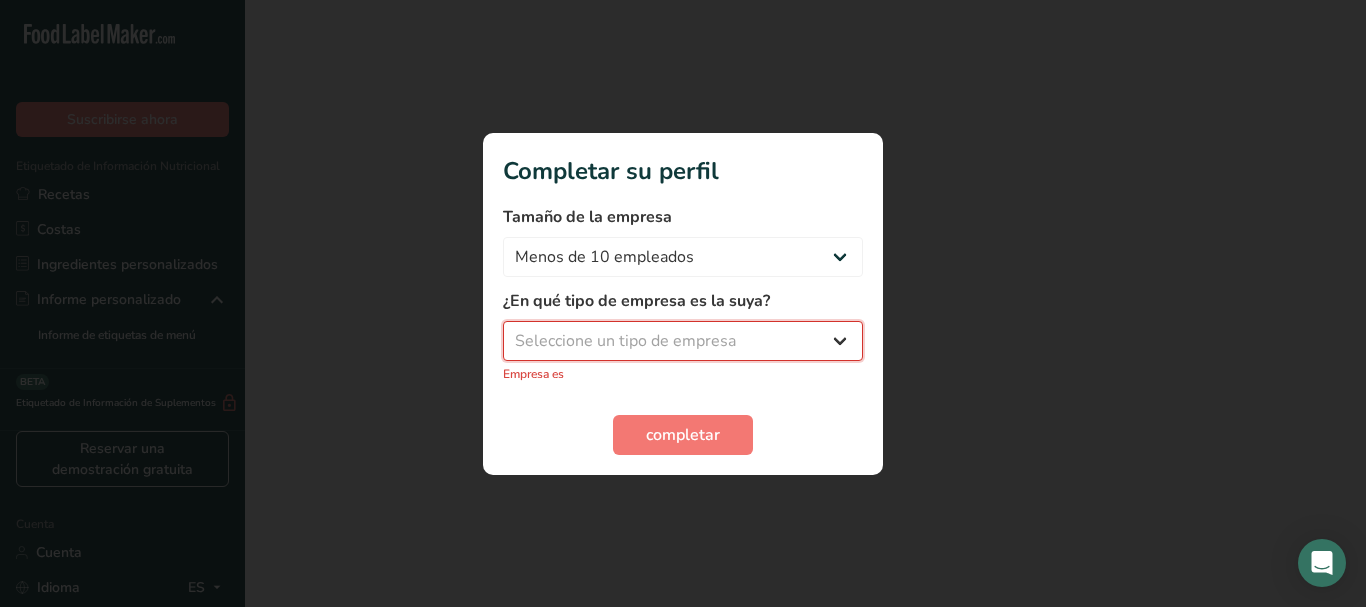 select on "7" 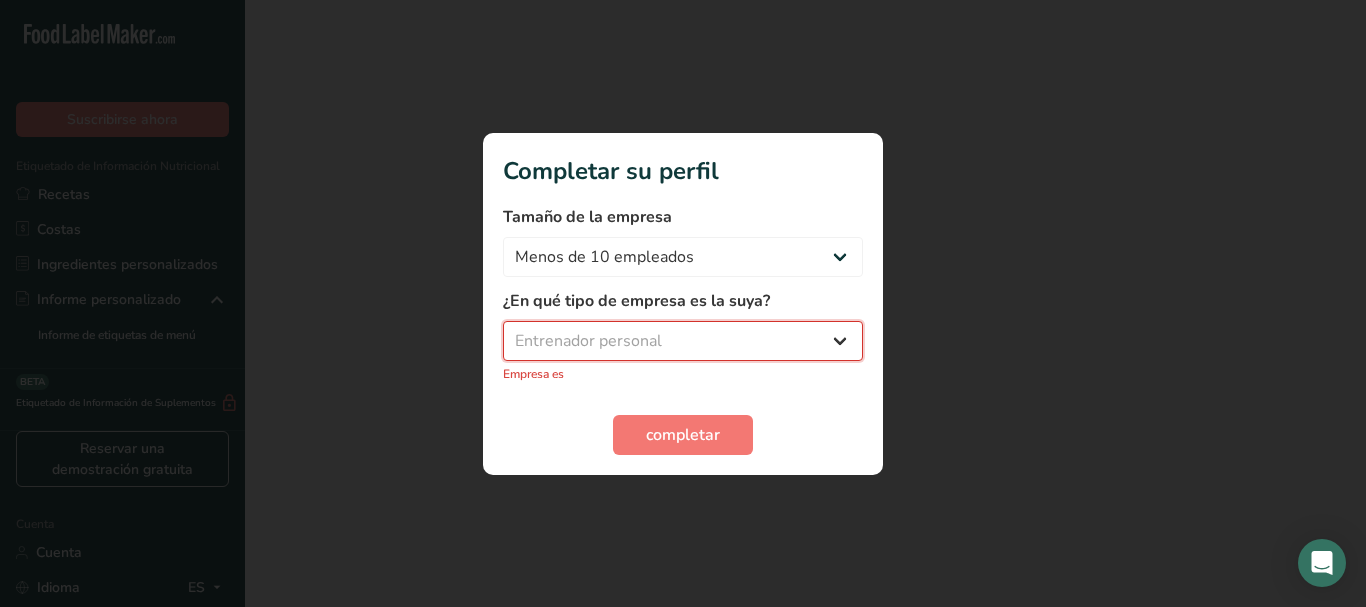 click on "Seleccione un tipo de empresa
Fabricante de alimentos envasados
Restaurante y cafetería
Panadería
Empresa de comidas preparadas y cáterin
Nutricionista
Bloguero gastronómico
Entrenador personal
Otro" at bounding box center (683, 341) 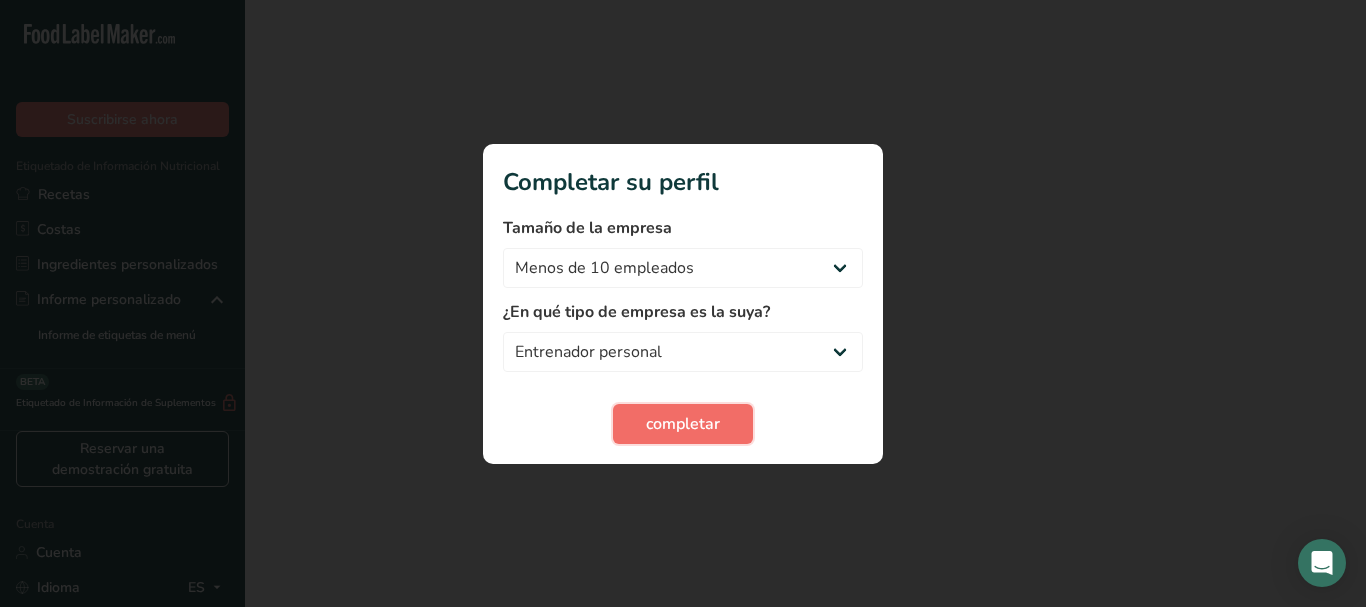 click on "completar" at bounding box center [683, 424] 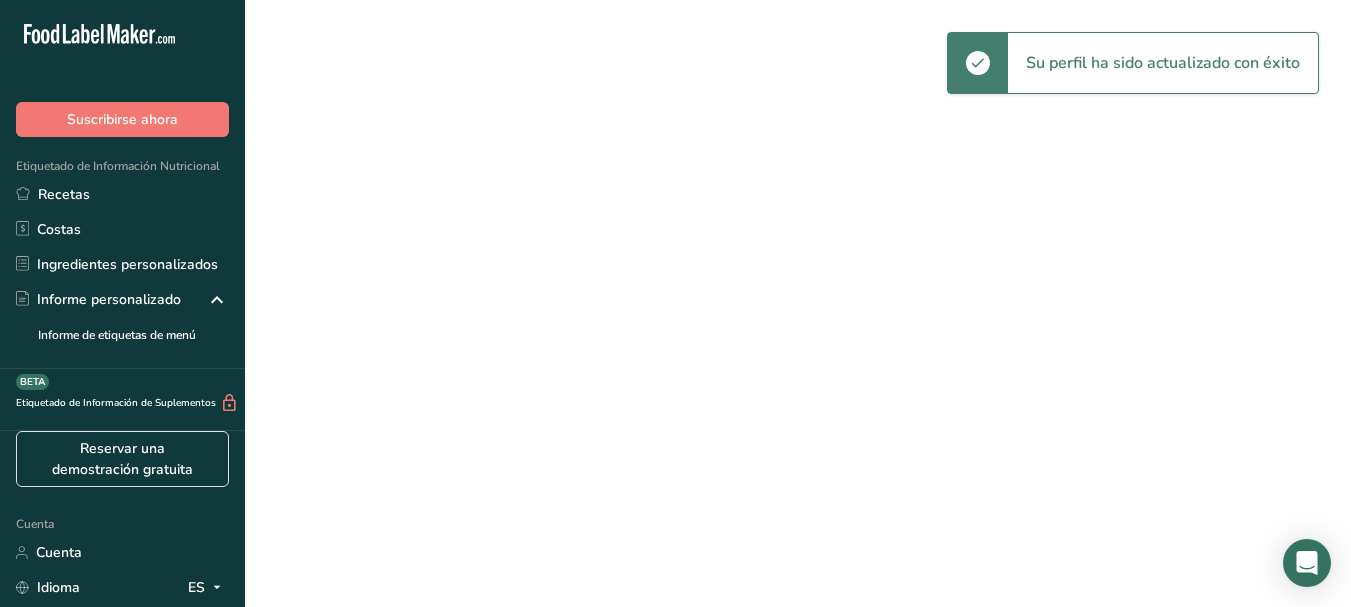 click at bounding box center [531, 2514] 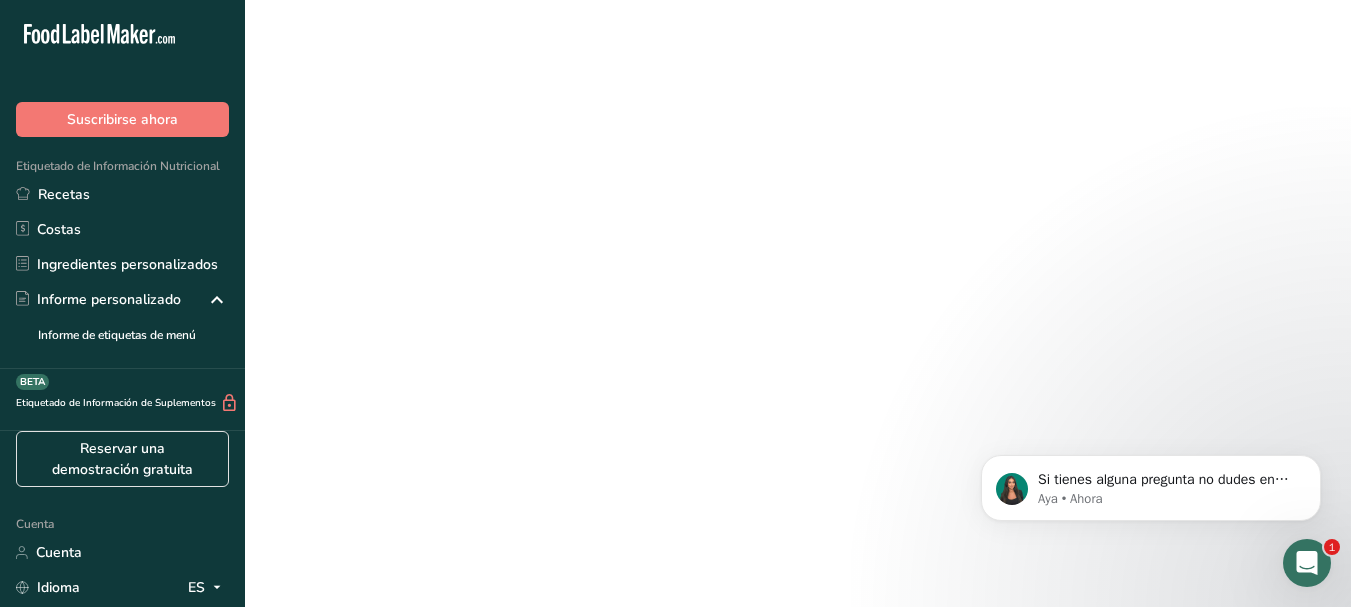 scroll, scrollTop: 0, scrollLeft: 0, axis: both 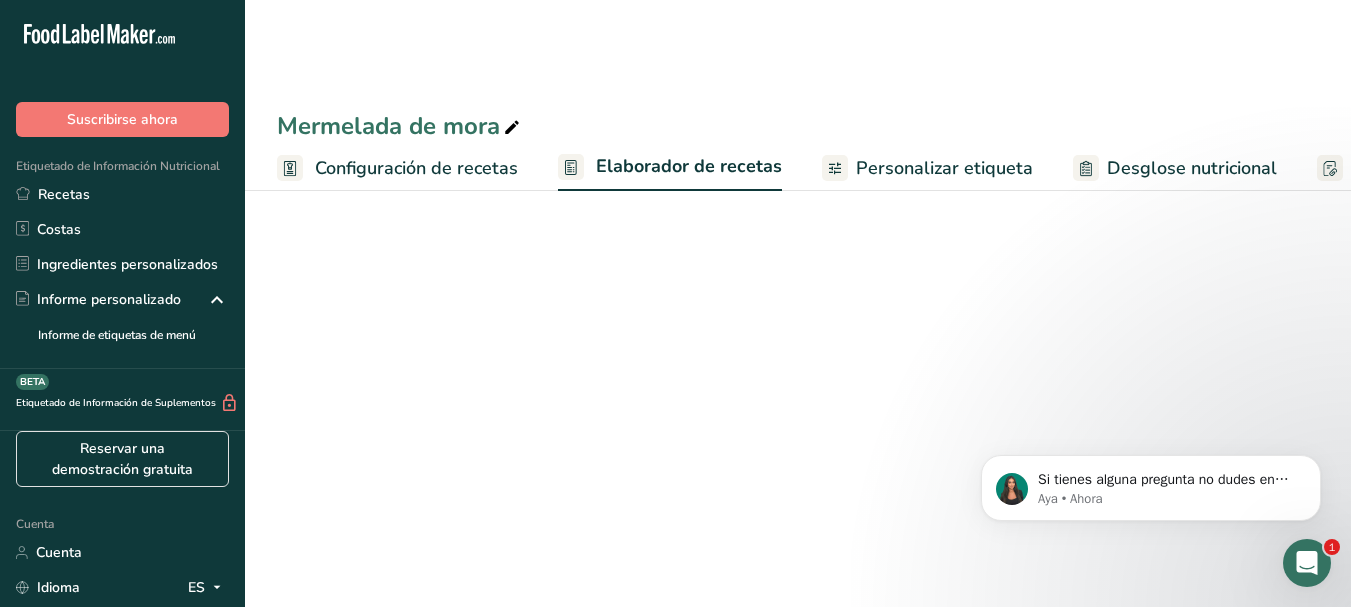 click at bounding box center (512, 2644) 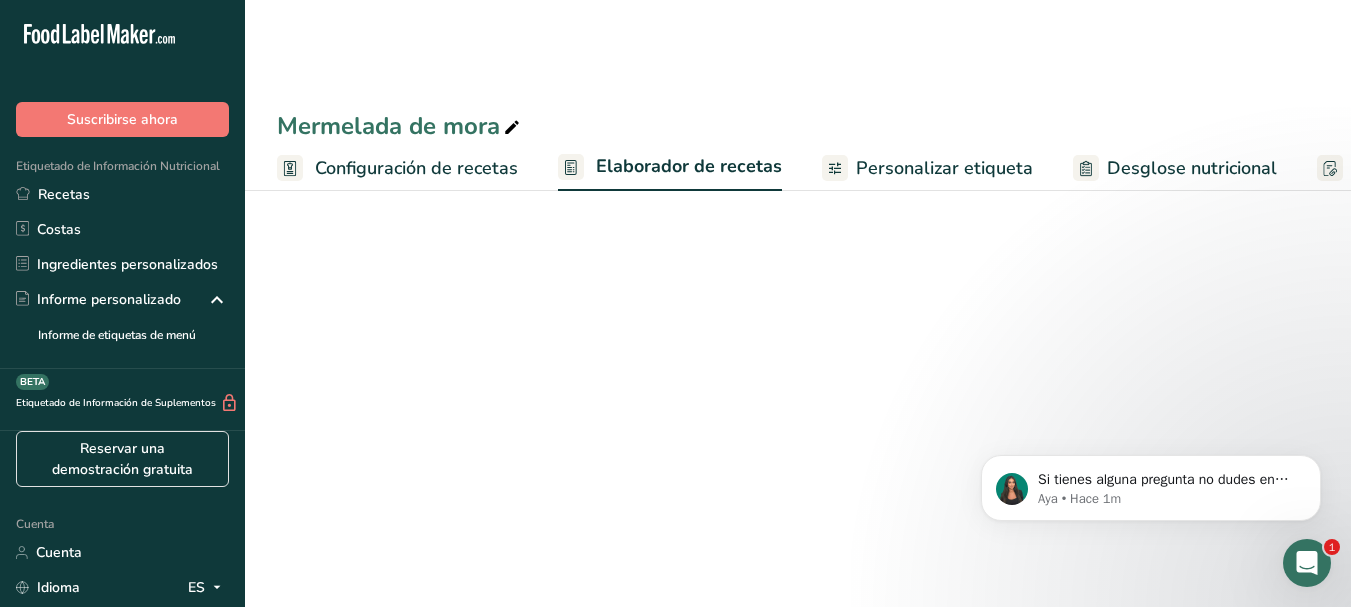 type on "350" 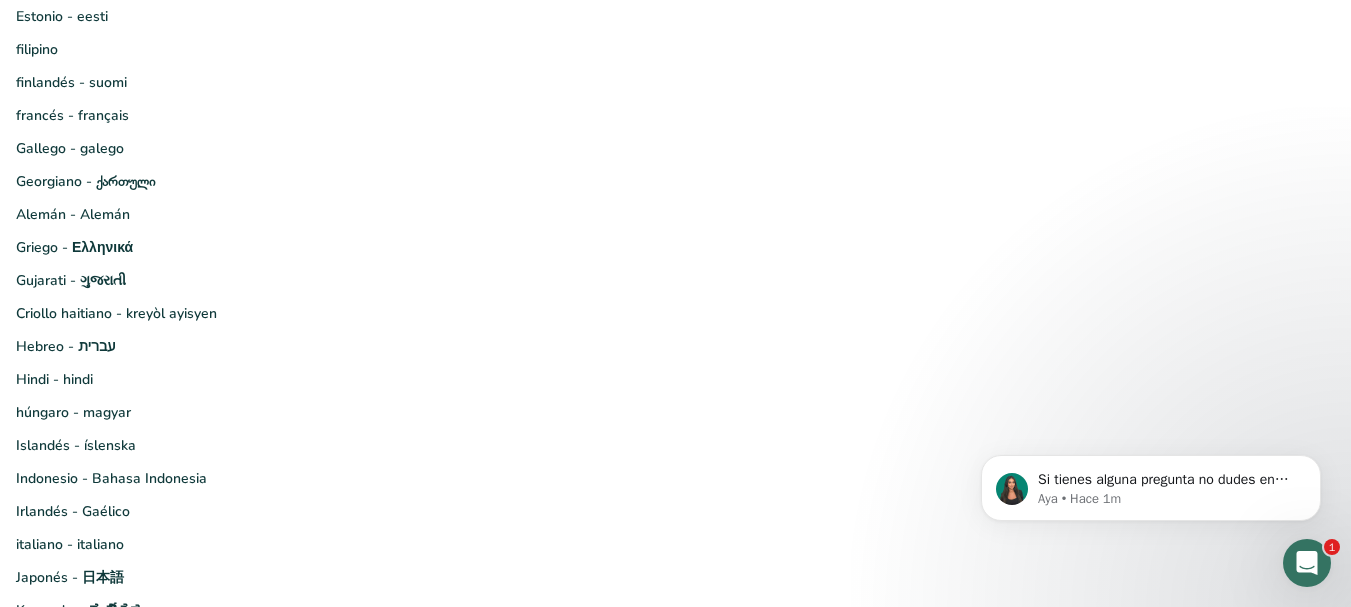 scroll, scrollTop: 0, scrollLeft: 0, axis: both 